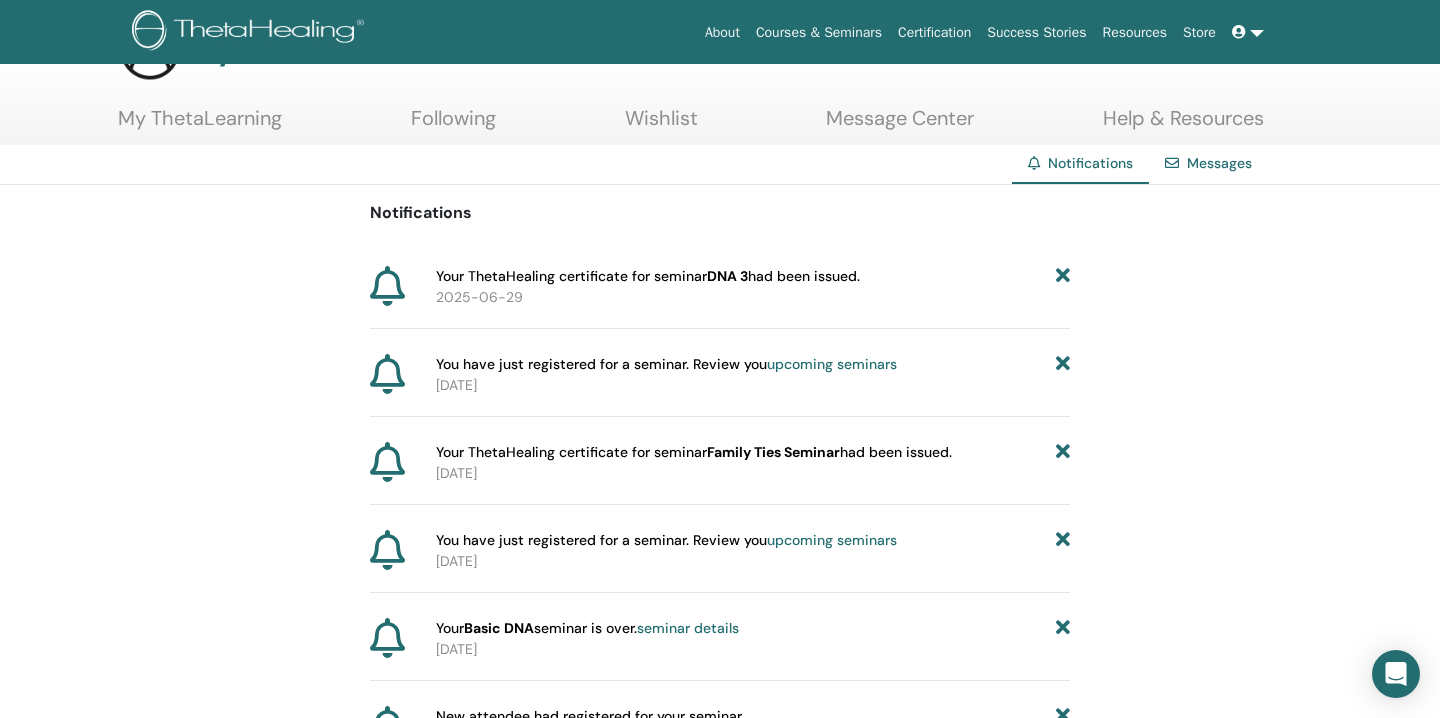 scroll, scrollTop: 0, scrollLeft: 0, axis: both 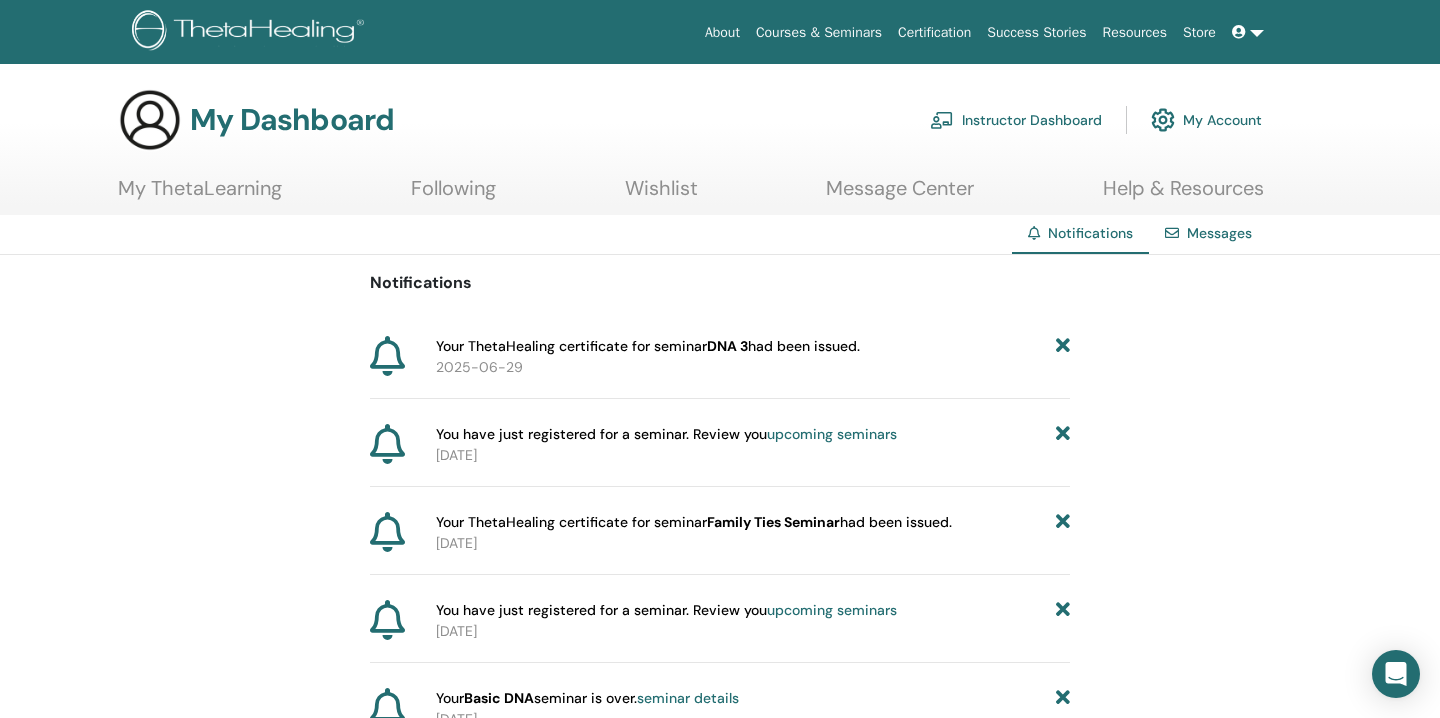 click on "Instructor Dashboard" at bounding box center [1016, 120] 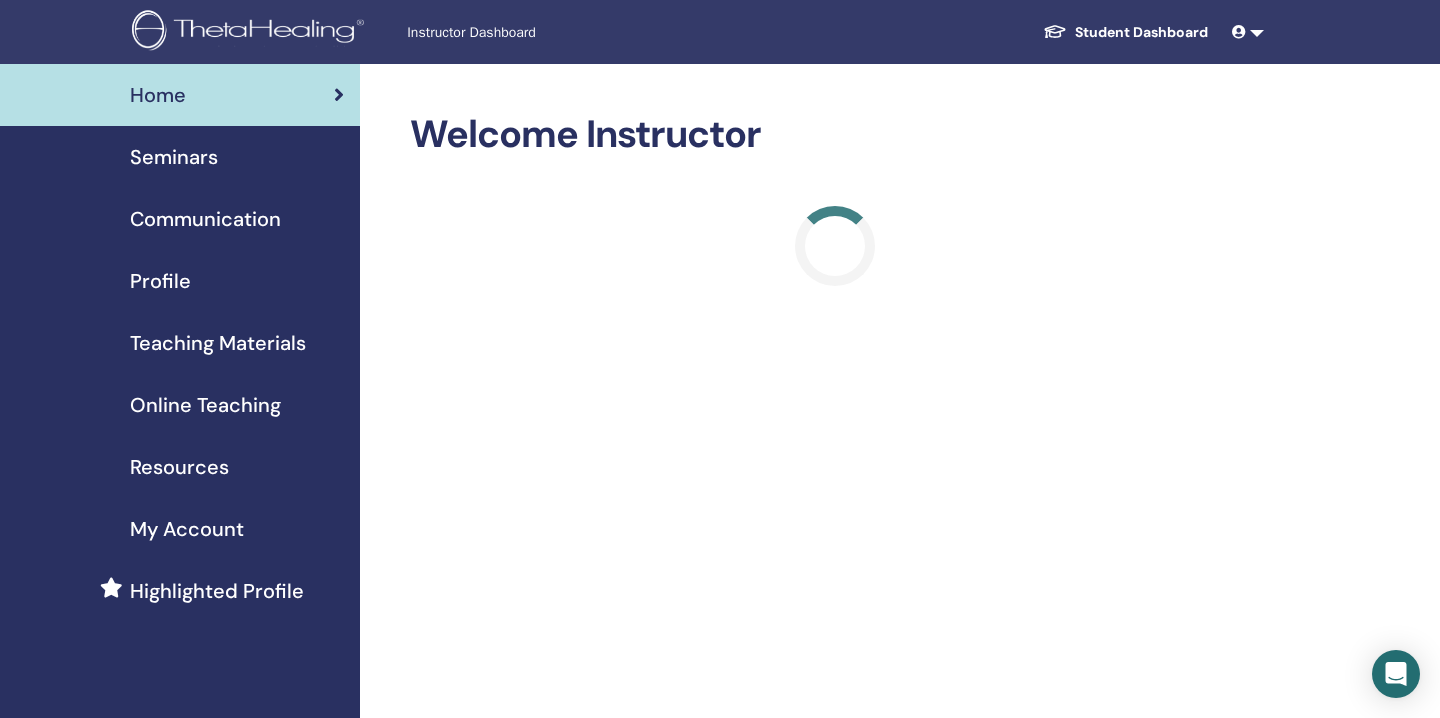 scroll, scrollTop: 0, scrollLeft: 0, axis: both 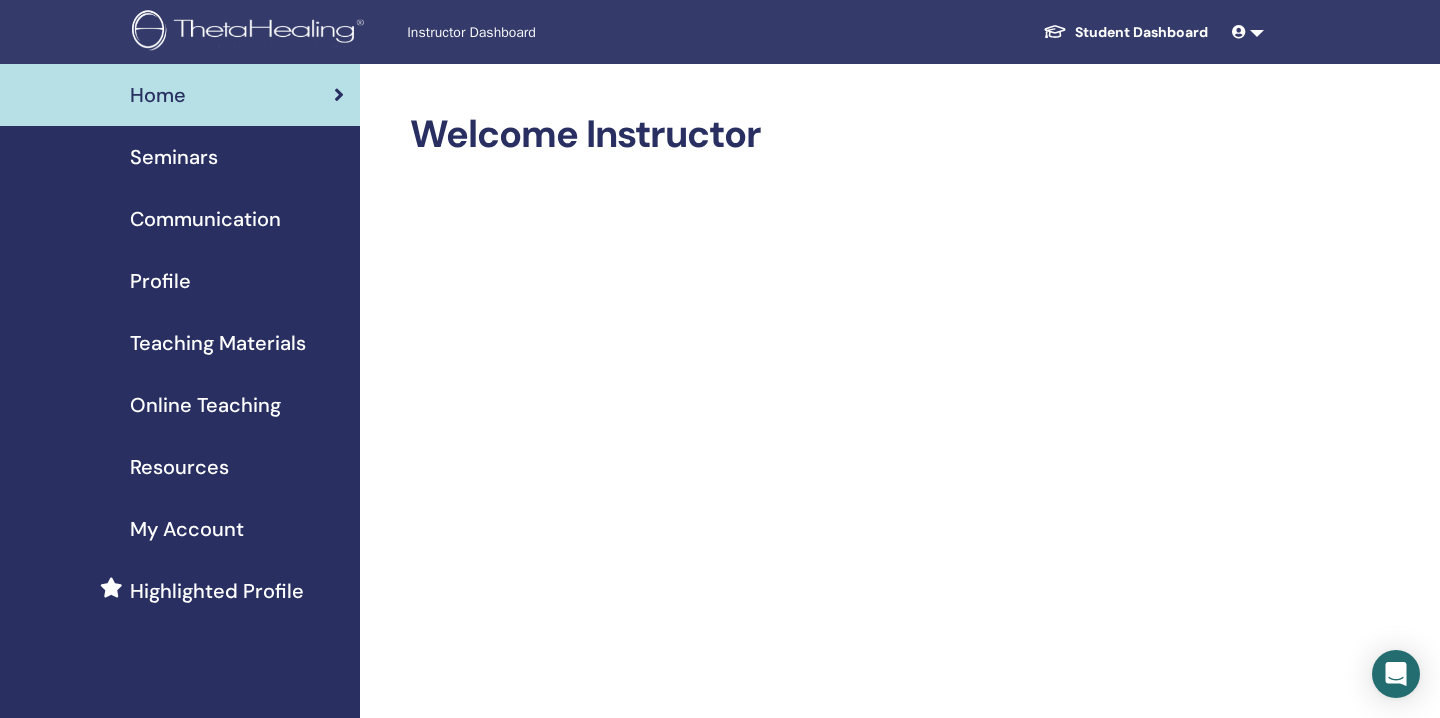 click on "Teaching Materials" at bounding box center [218, 343] 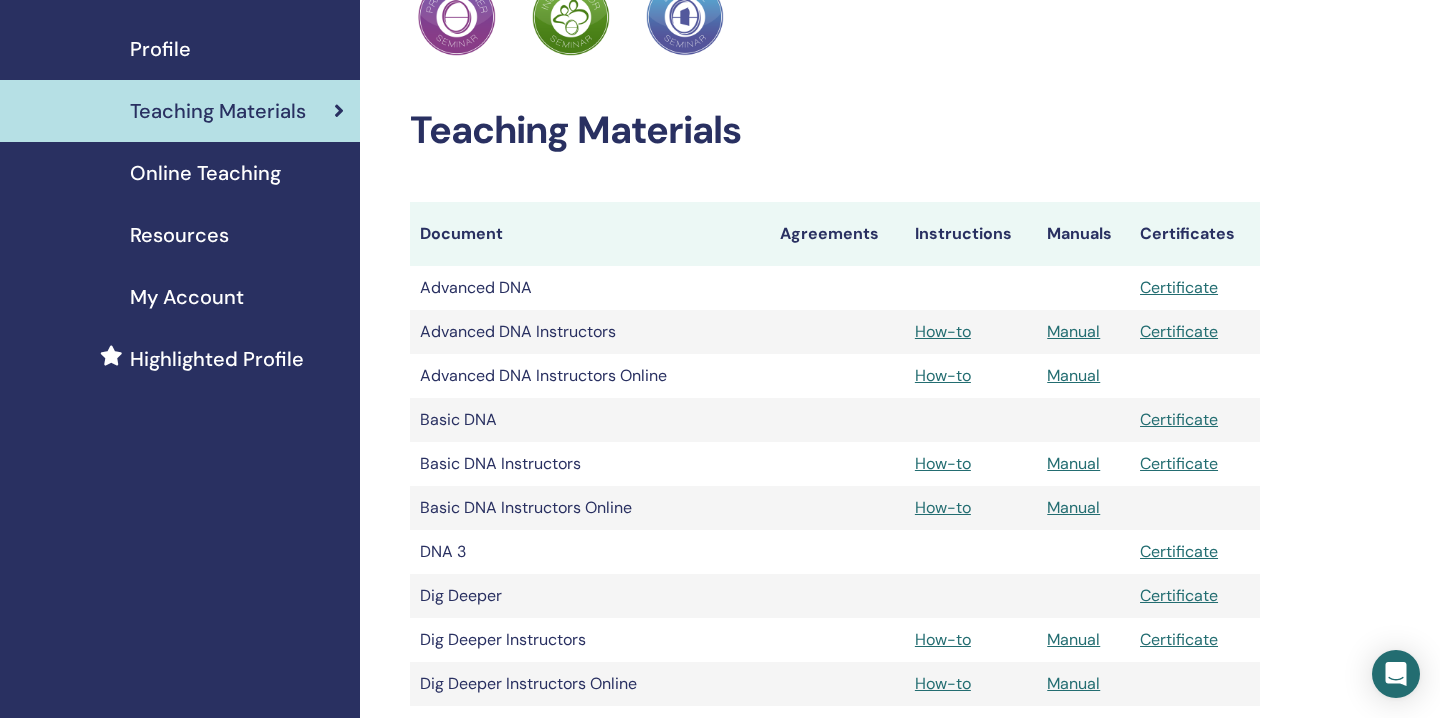 scroll, scrollTop: 227, scrollLeft: 0, axis: vertical 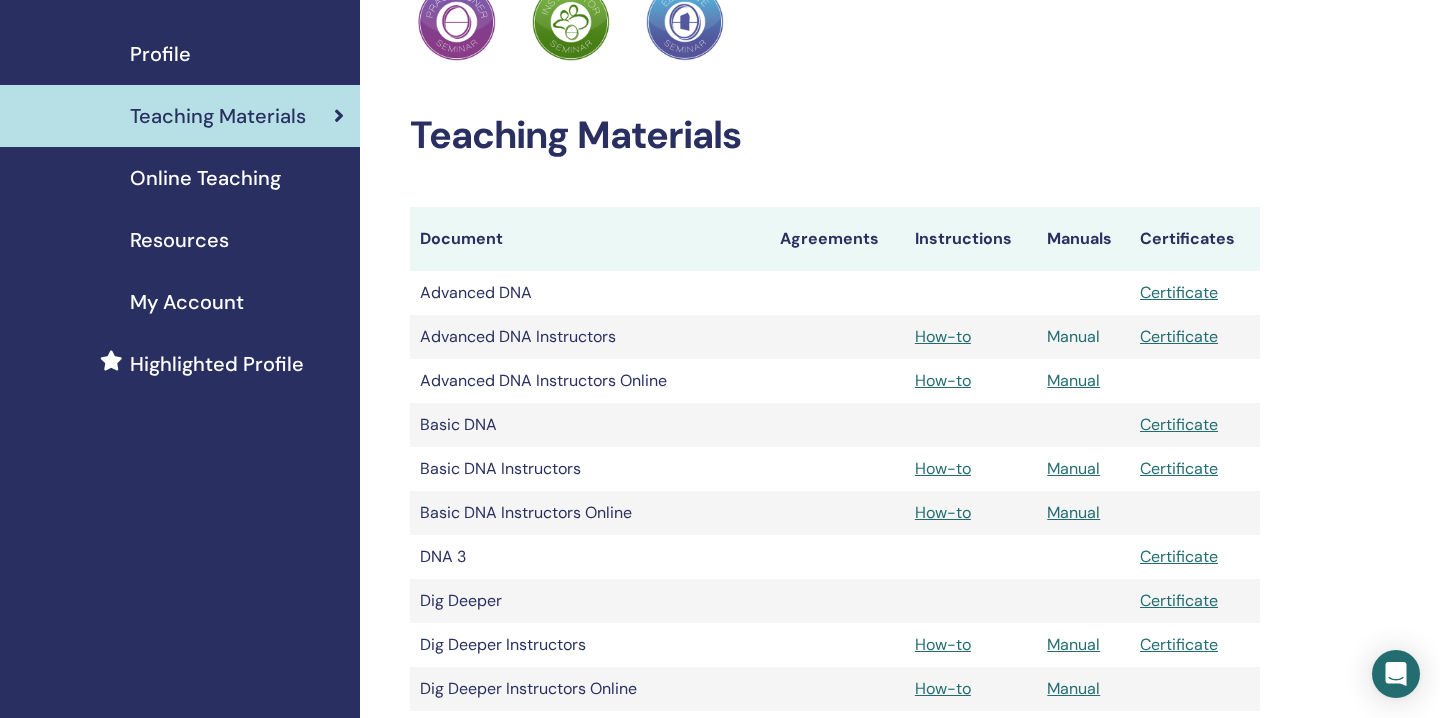 click on "Manual" at bounding box center [1073, 336] 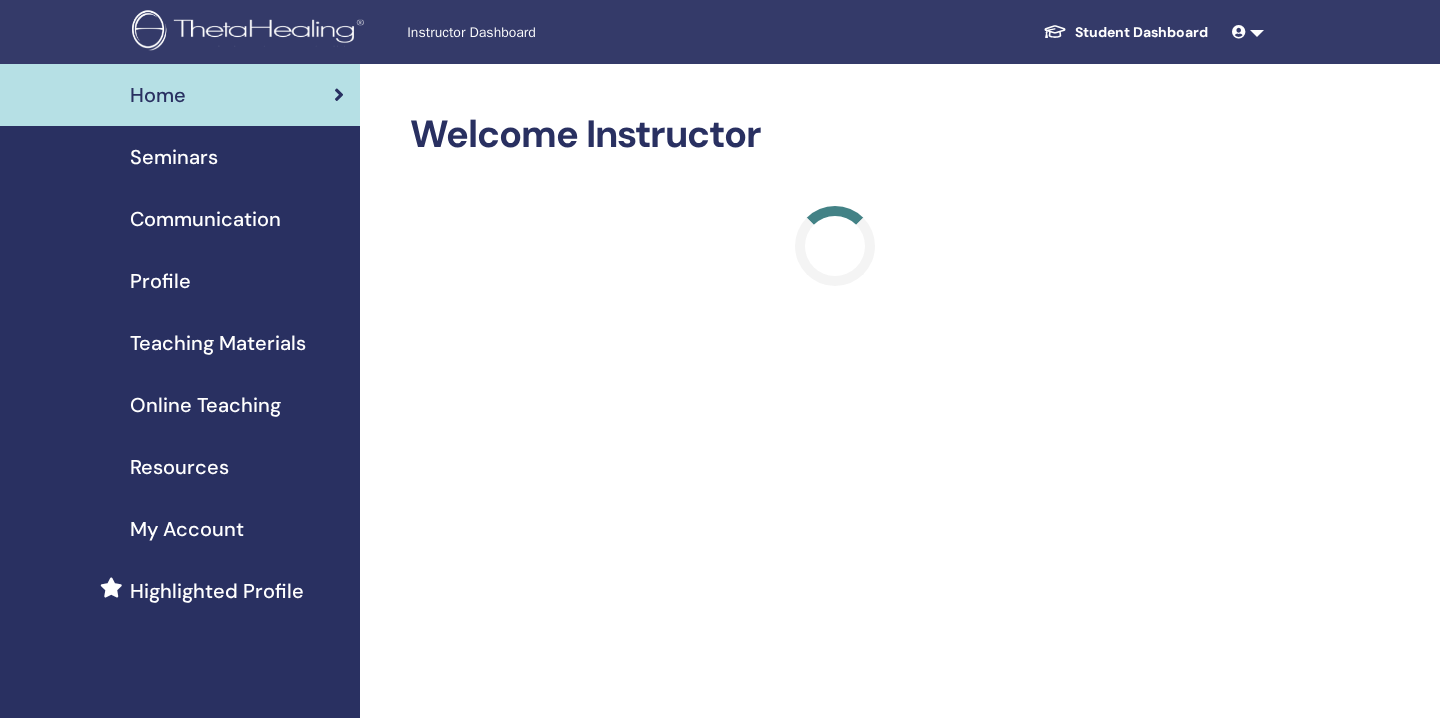scroll, scrollTop: 0, scrollLeft: 0, axis: both 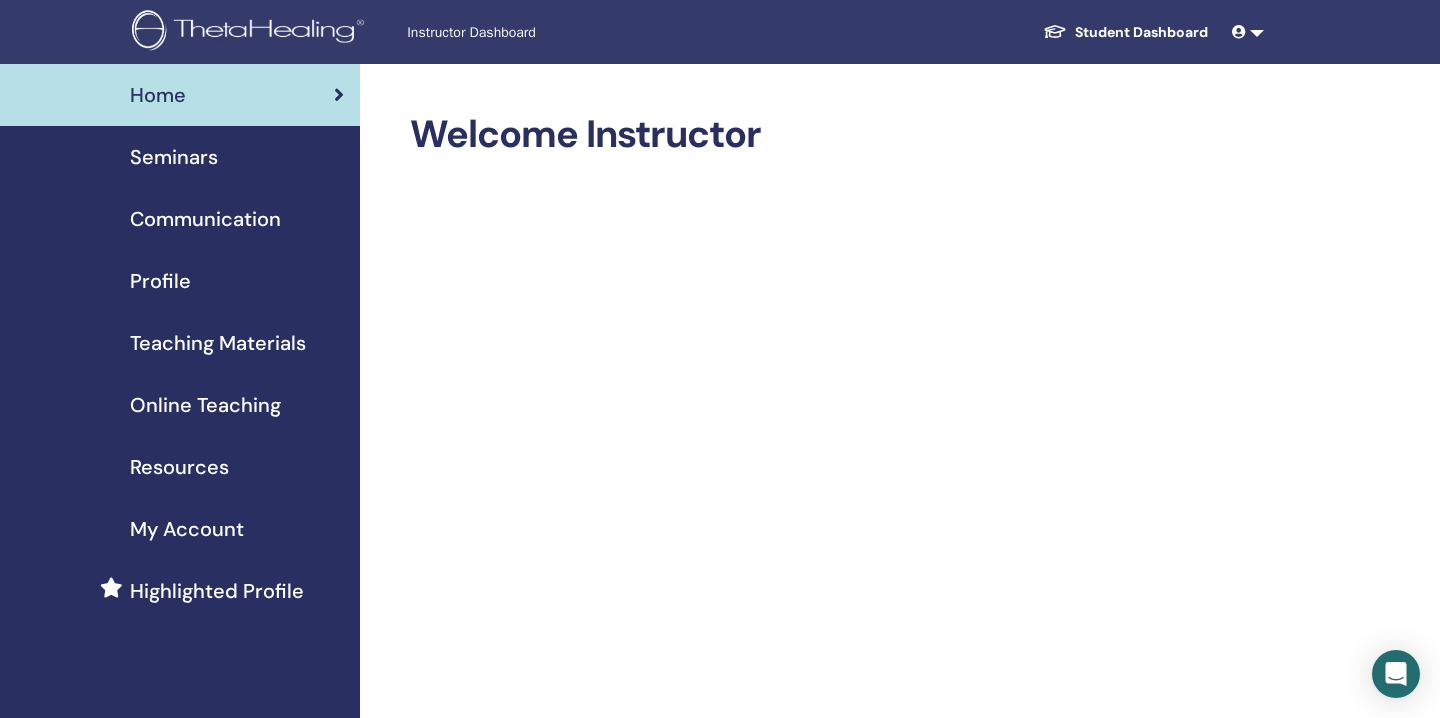 click on "Teaching Materials" at bounding box center [218, 343] 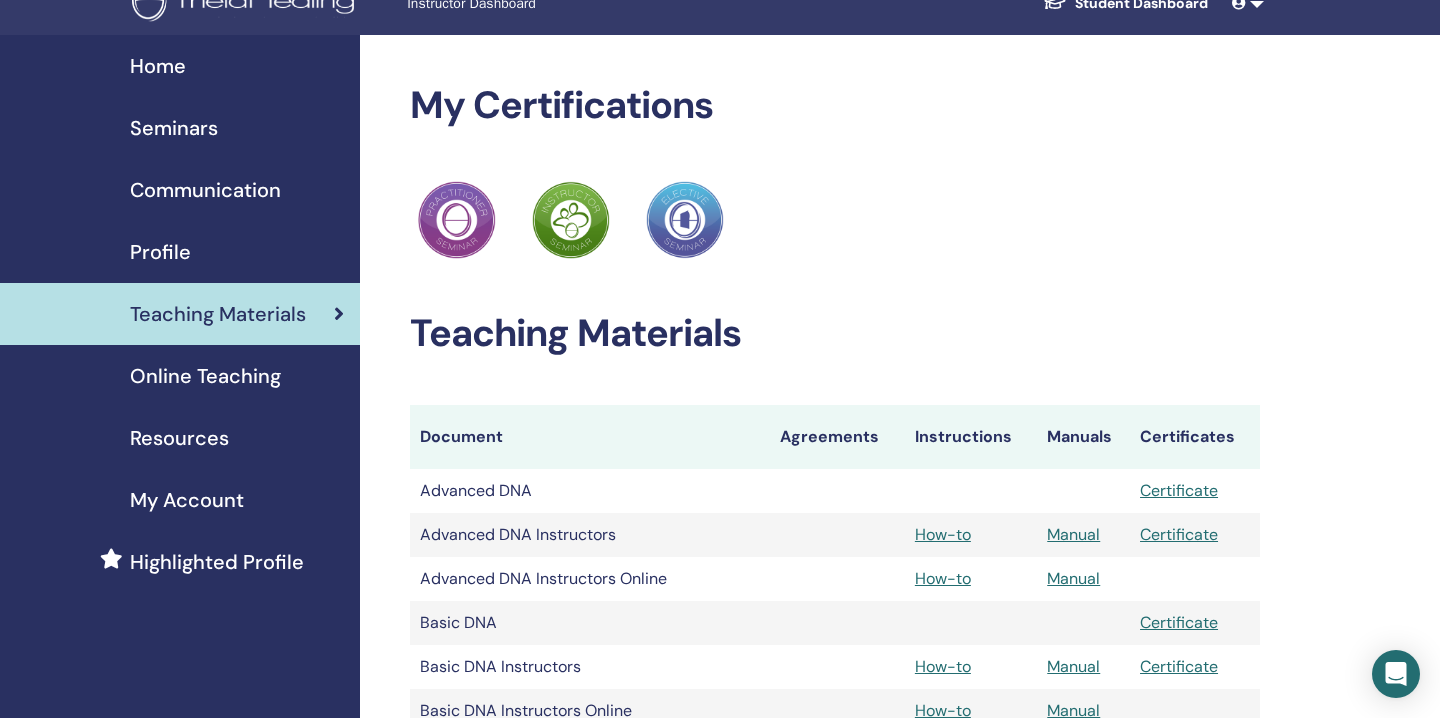 scroll, scrollTop: 31, scrollLeft: 0, axis: vertical 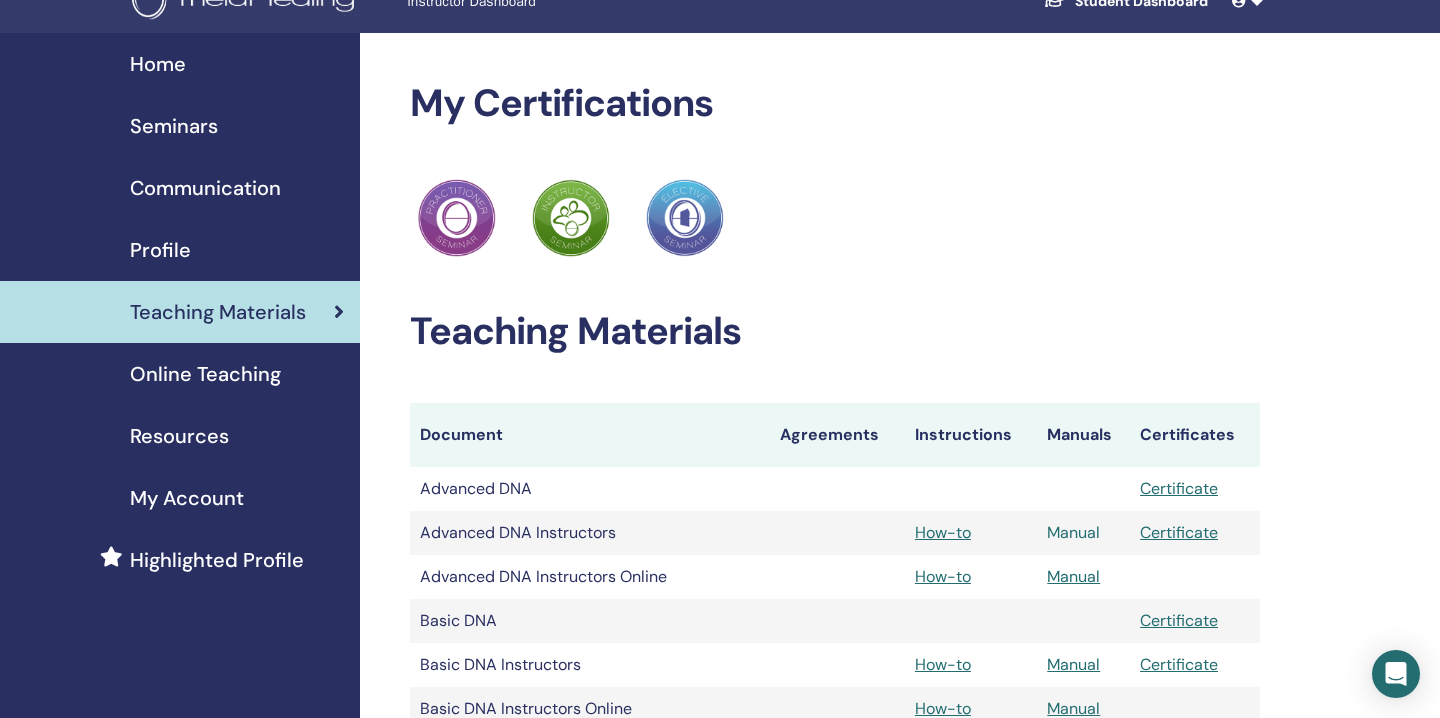 click on "Manual" at bounding box center (1073, 532) 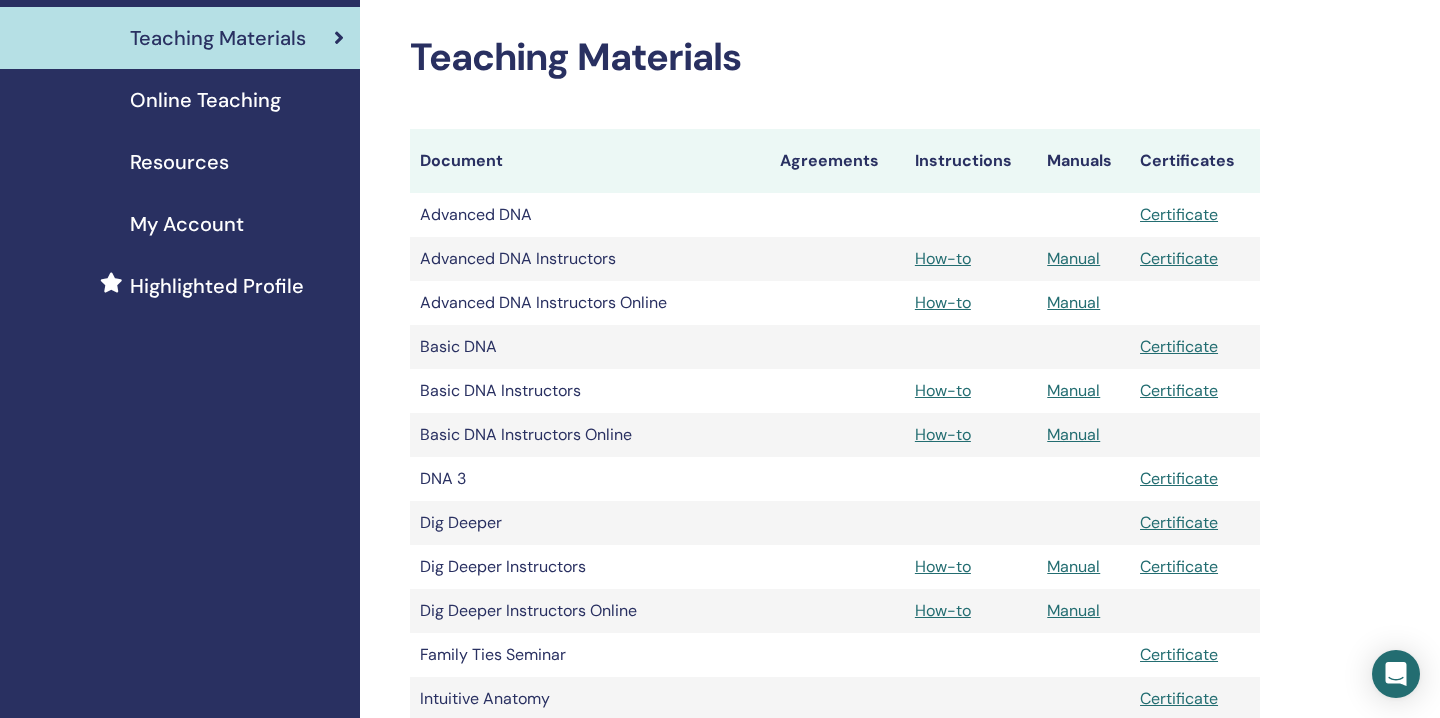 scroll, scrollTop: 0, scrollLeft: 0, axis: both 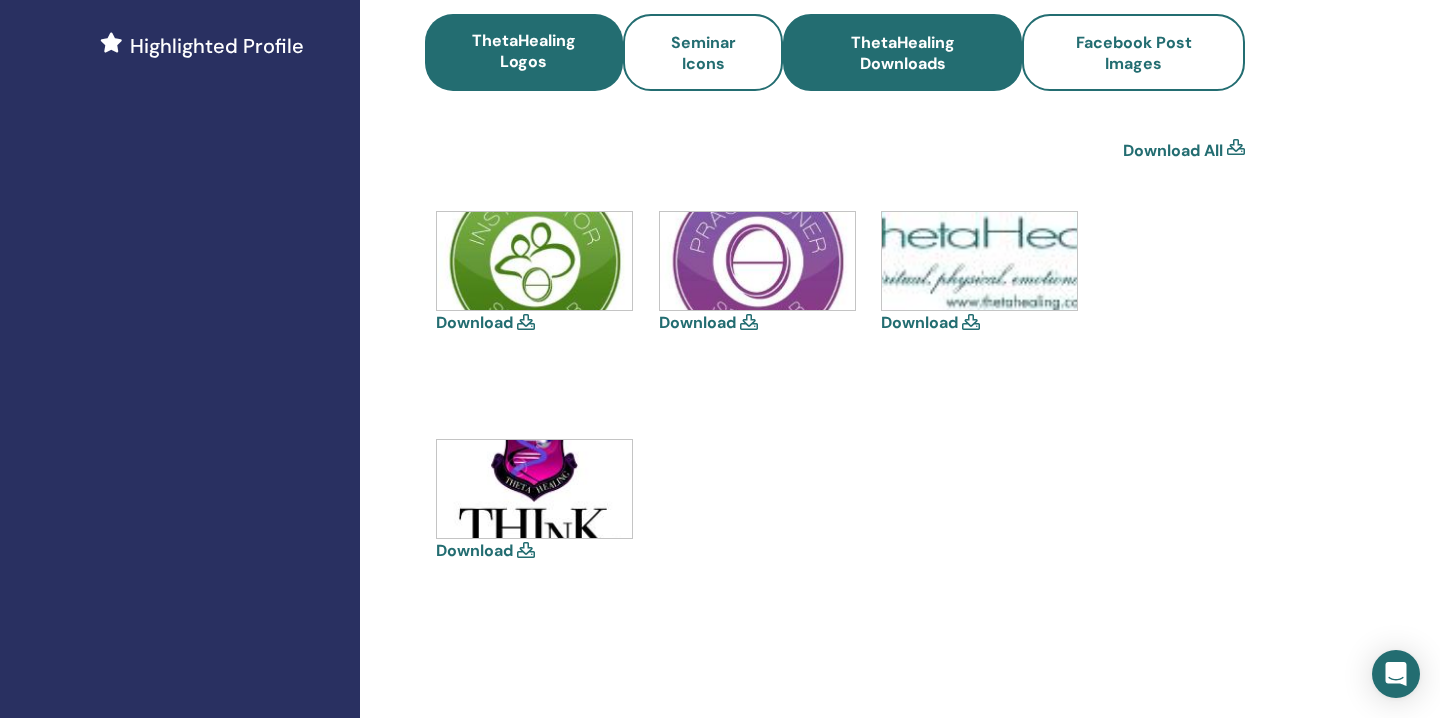 click on "ThetaHealing Downloads" at bounding box center [902, 53] 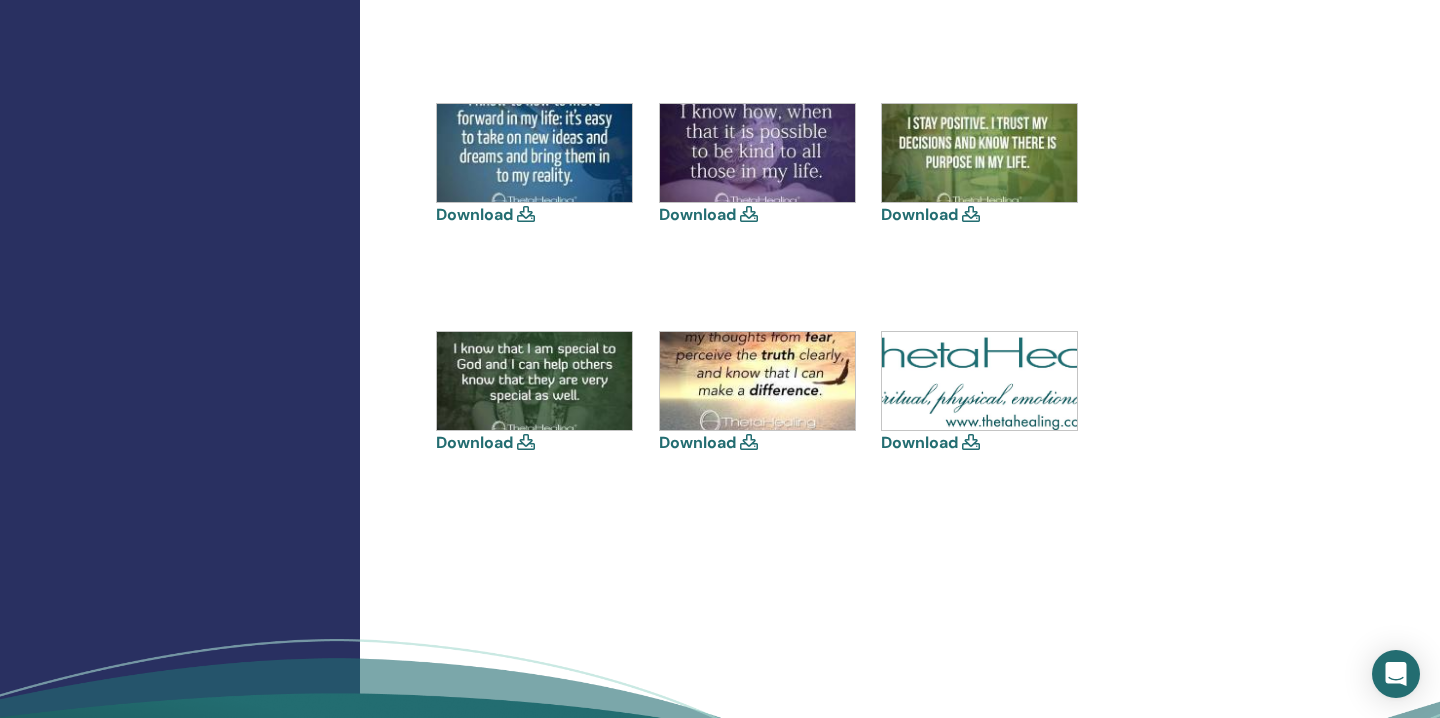 scroll, scrollTop: 2940, scrollLeft: 0, axis: vertical 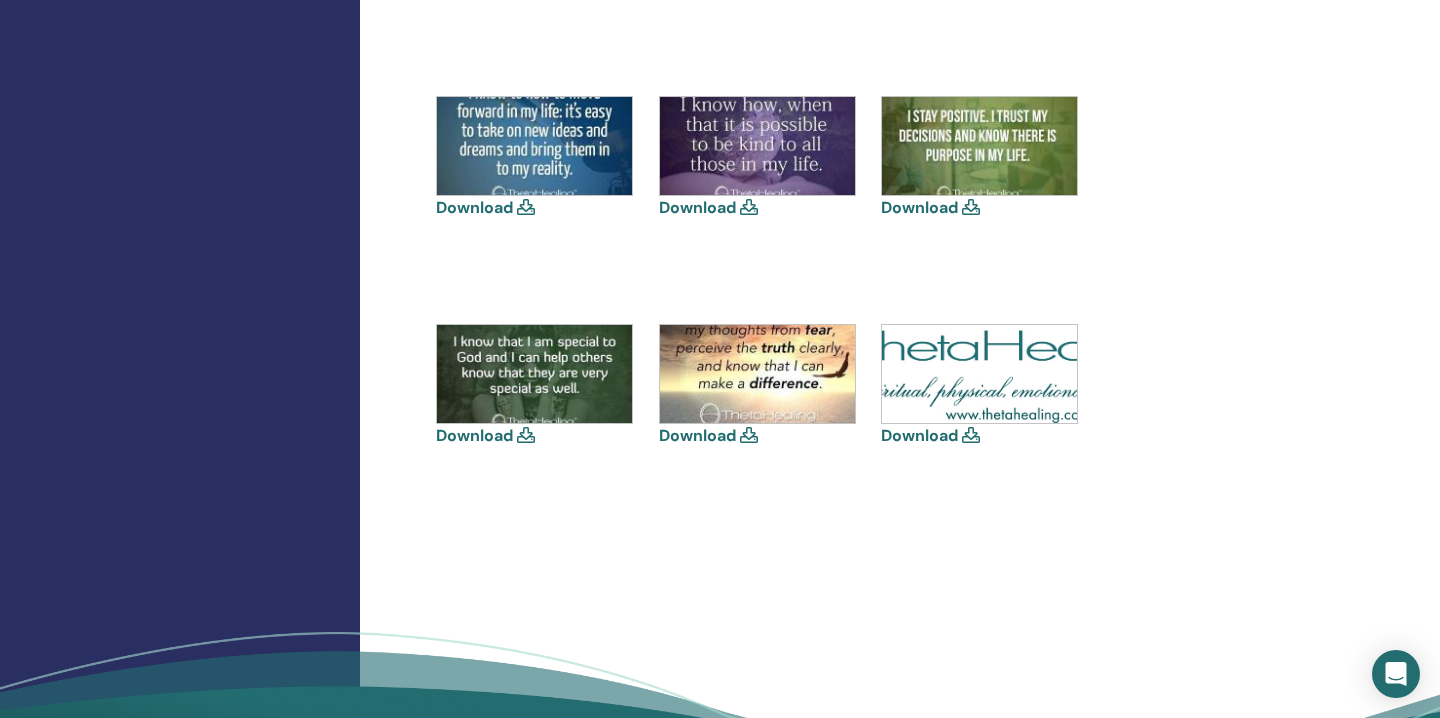 click at bounding box center (749, 435) 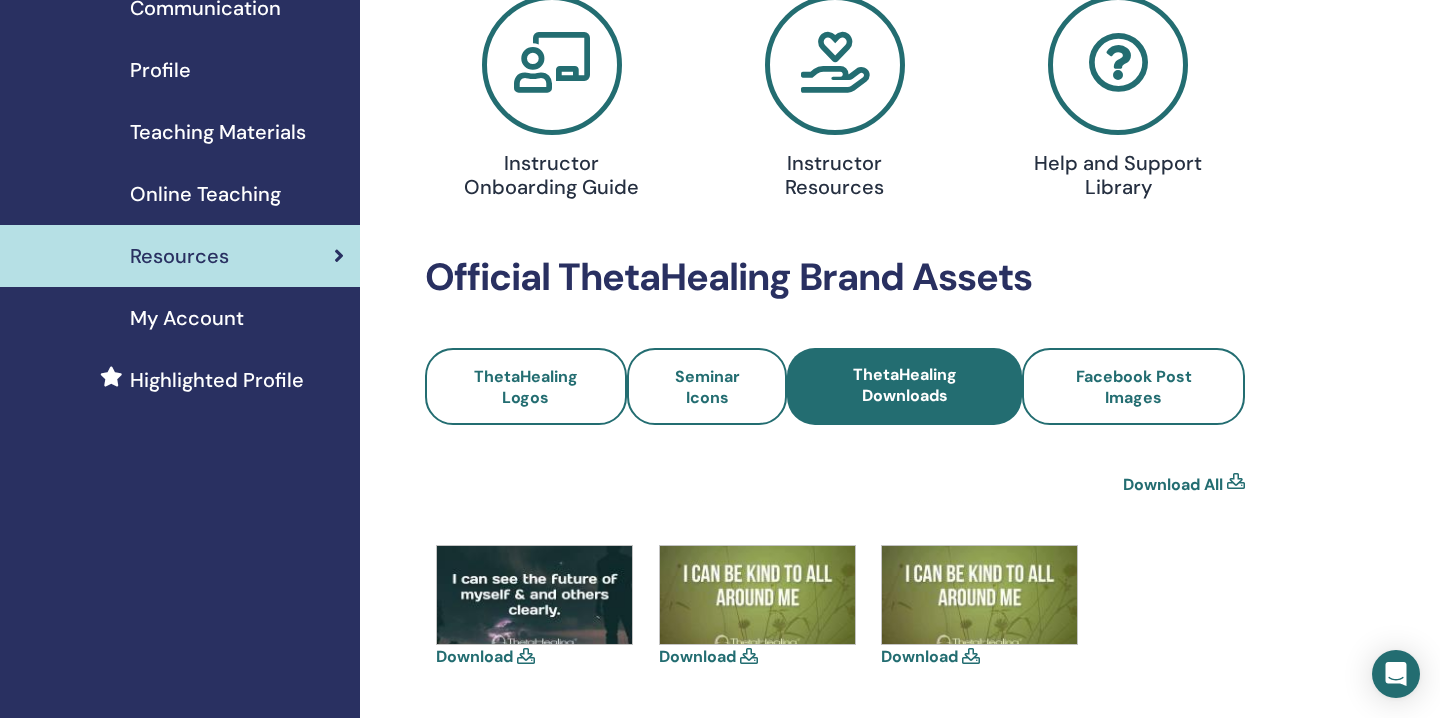 scroll, scrollTop: 206, scrollLeft: 0, axis: vertical 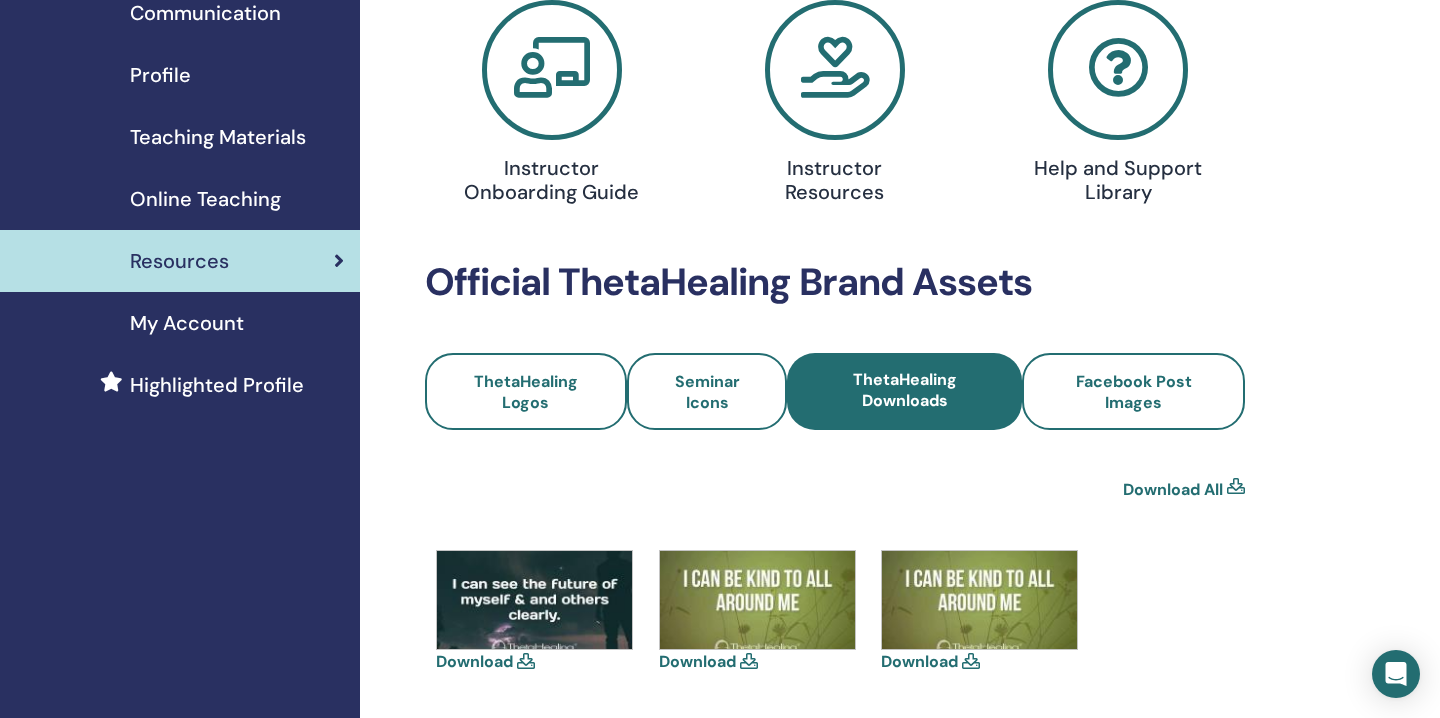 click on "Download All" at bounding box center (1173, 490) 